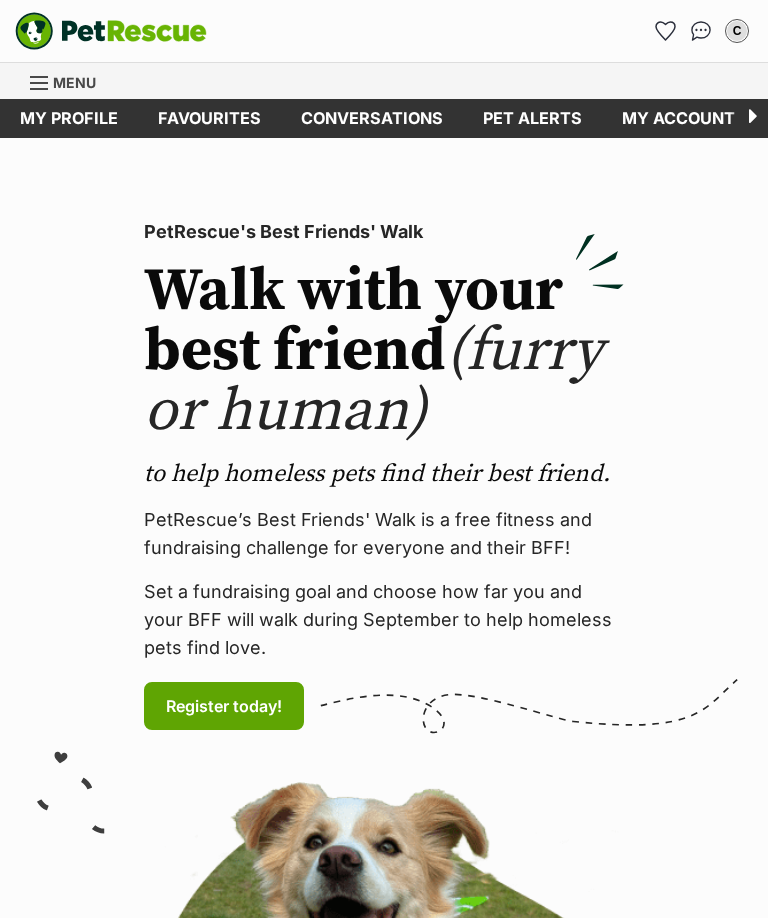 scroll, scrollTop: 0, scrollLeft: 0, axis: both 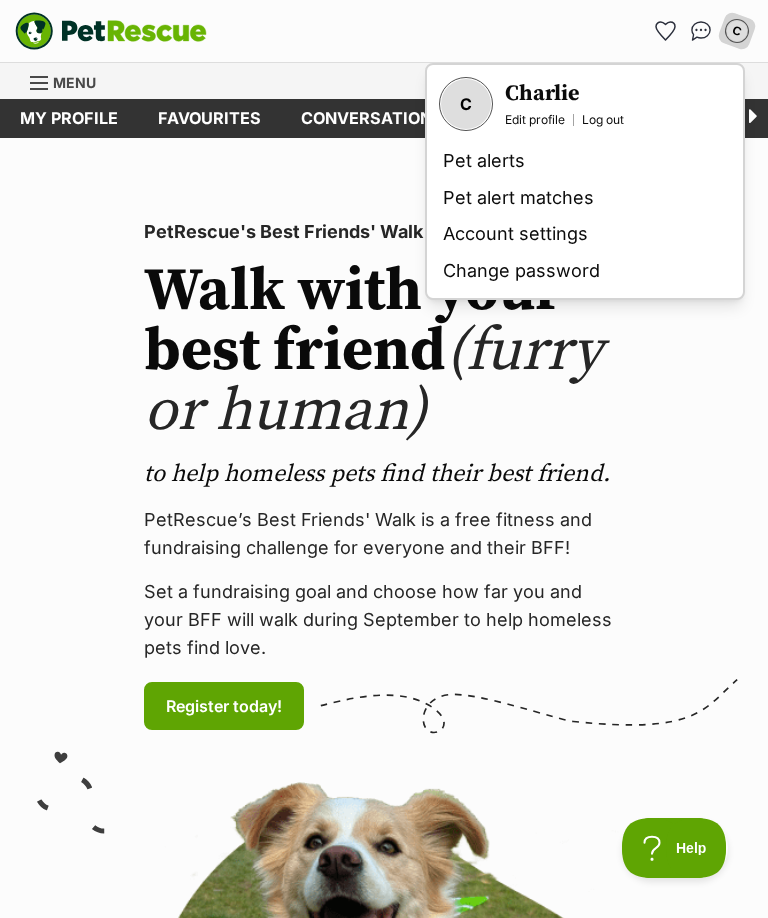 click on "Pet alerts" at bounding box center [585, 161] 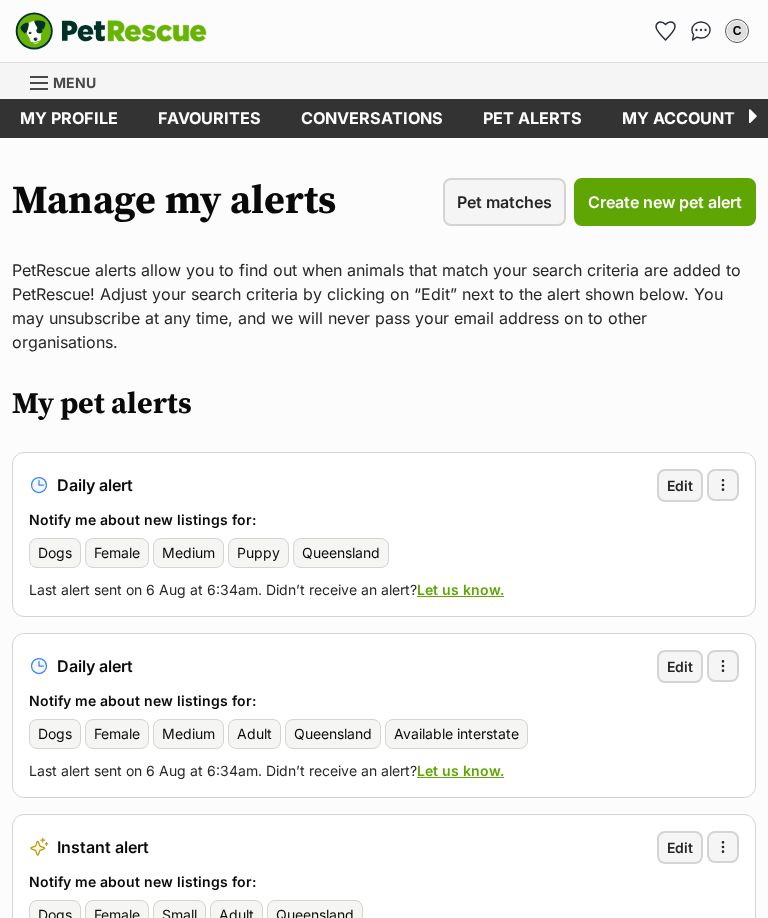 scroll, scrollTop: 0, scrollLeft: 0, axis: both 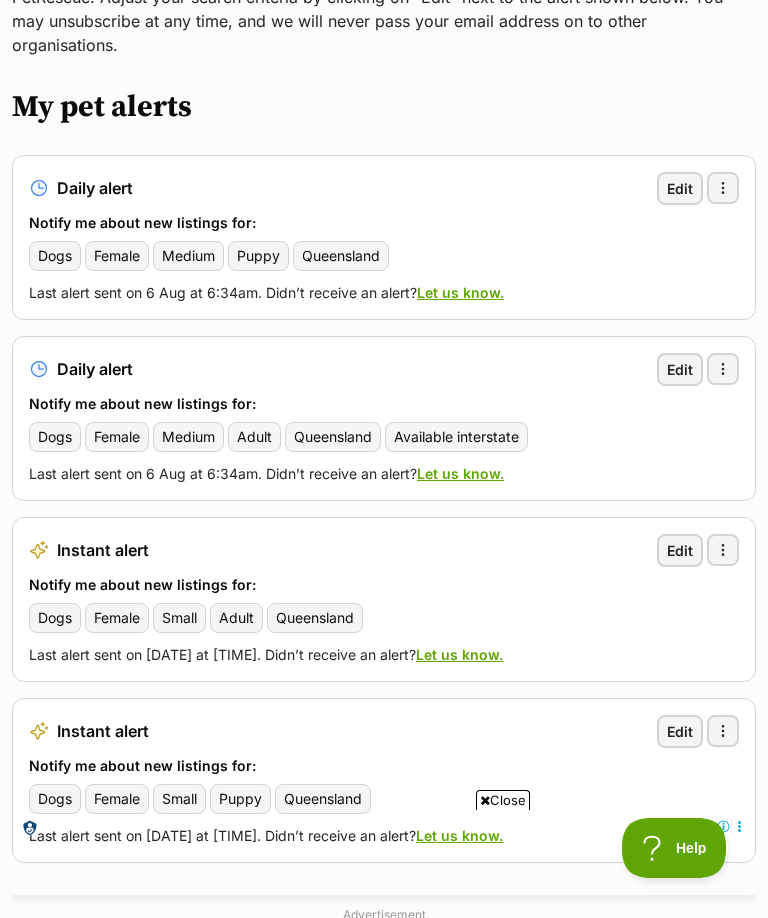 click on "More options" at bounding box center (723, 550) 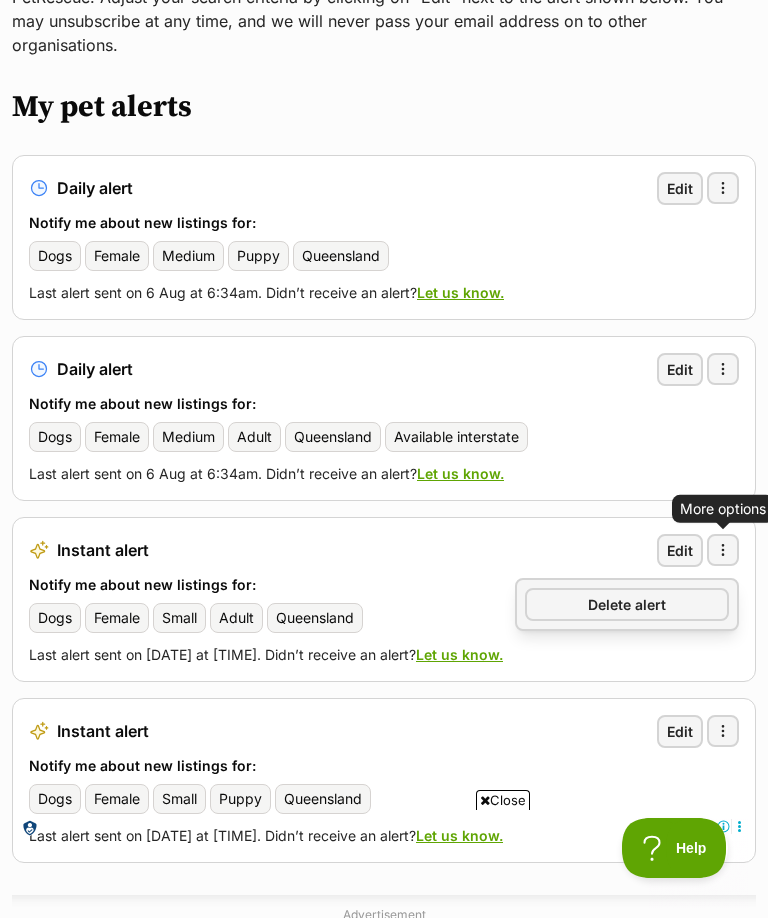 click on "Daily alert
Edit
More options
More options
Delete alert
Notify me about new listings for:
Dogs
Female
Medium
Puppy
Queensland
Last alert sent on 6 Aug at 6:34am.
Didn’t receive an alert?
Let us know.
Daily alert
Edit
More options
More options
Delete alert
Notify me about new listings for:
Dogs
Female
Medium
Adult
Queensland
Available interstate
Last alert sent on 6 Aug at 6:34am.
Didn’t receive an alert?
Let us know.
Instant alert
Edit
More options
More options
Delete alert
Notify me about new listings for:
Dogs
Female
Small
Adult
Queensland" at bounding box center [384, 509] 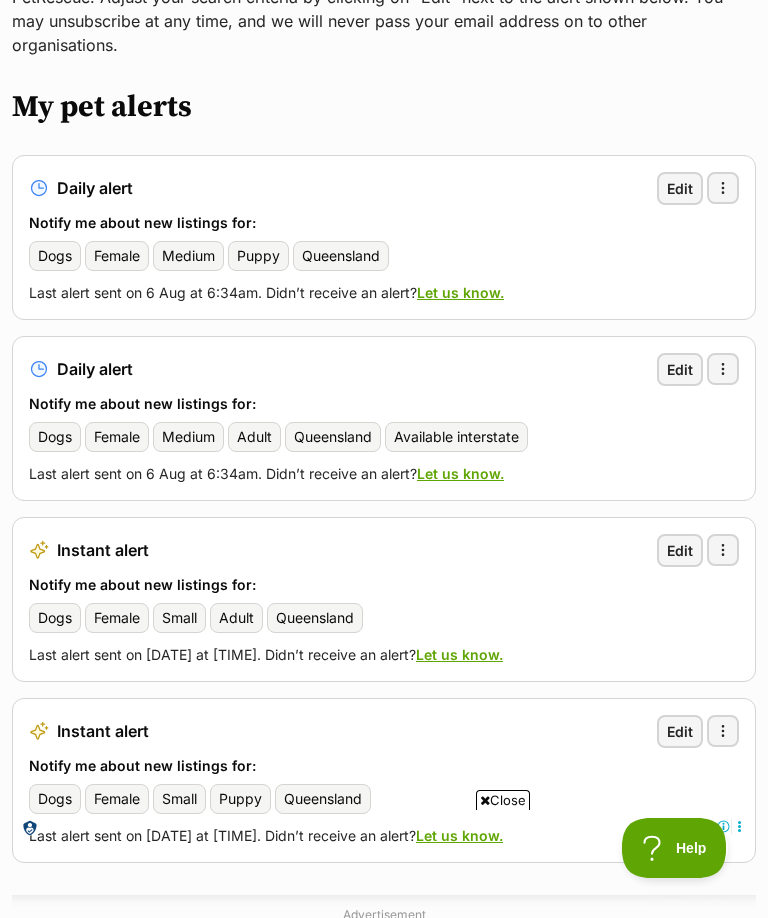 click on "Instant alert" at bounding box center [103, 550] 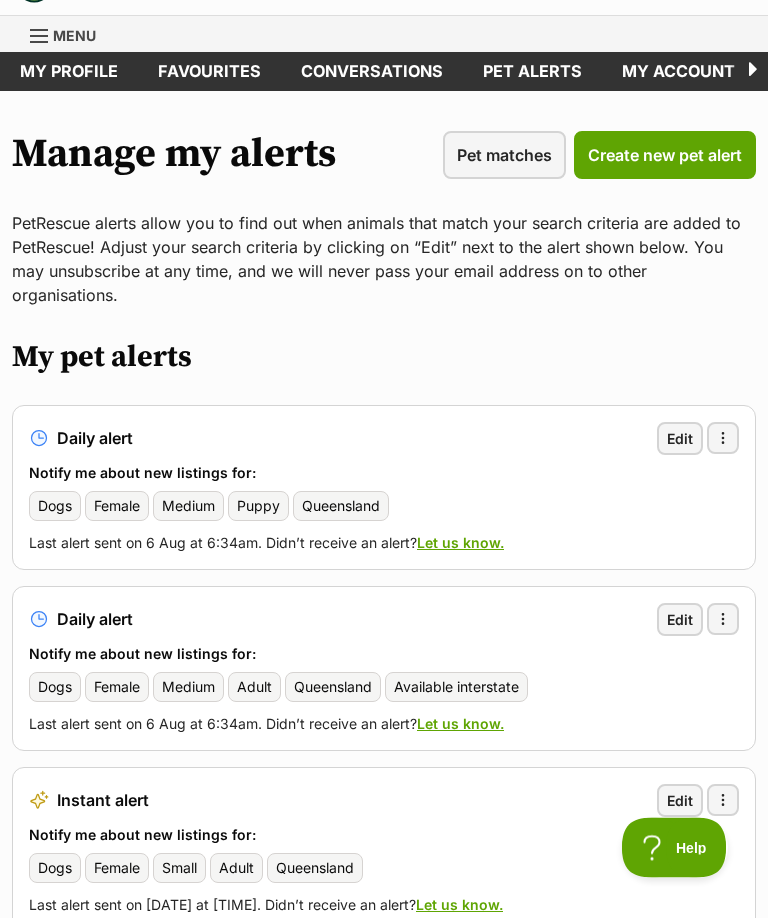 scroll, scrollTop: 0, scrollLeft: 0, axis: both 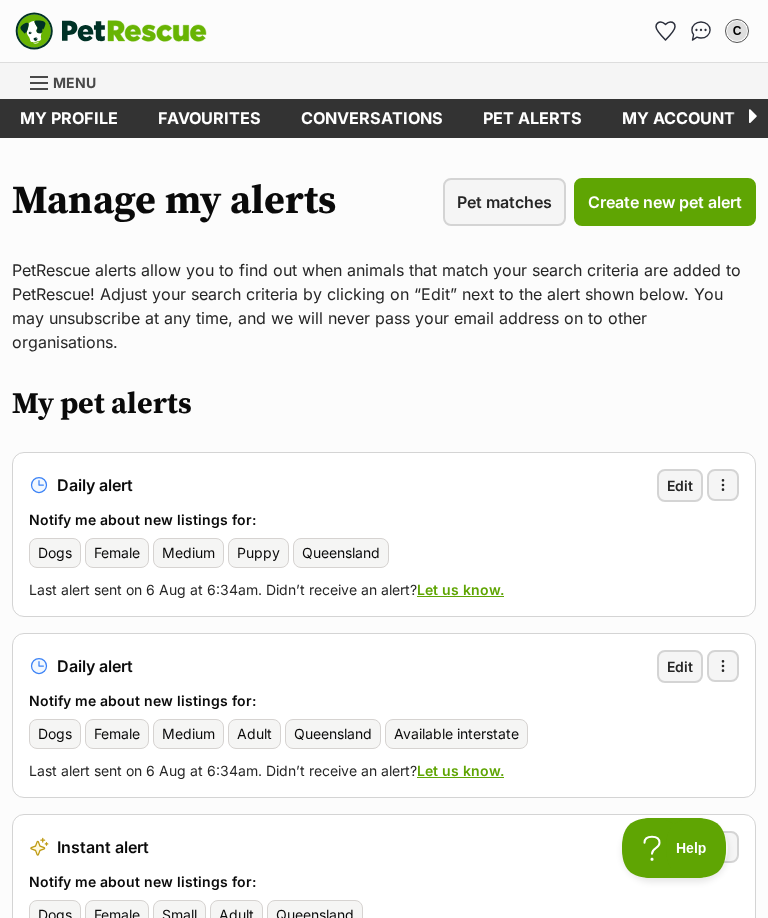 click on "Pet matches" at bounding box center [504, 202] 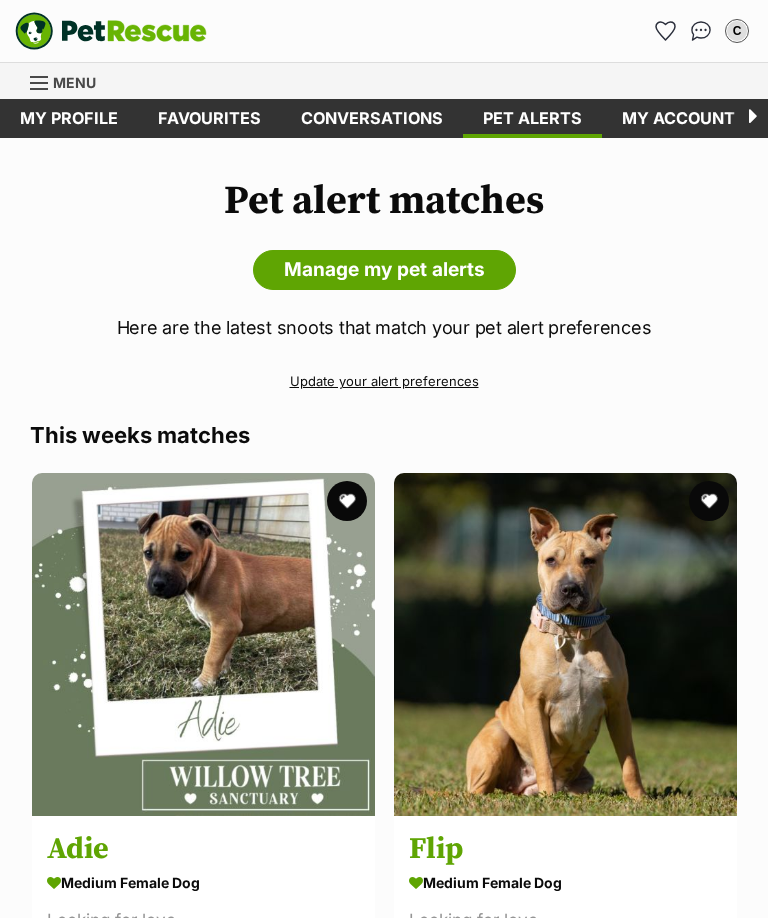 scroll, scrollTop: 0, scrollLeft: 0, axis: both 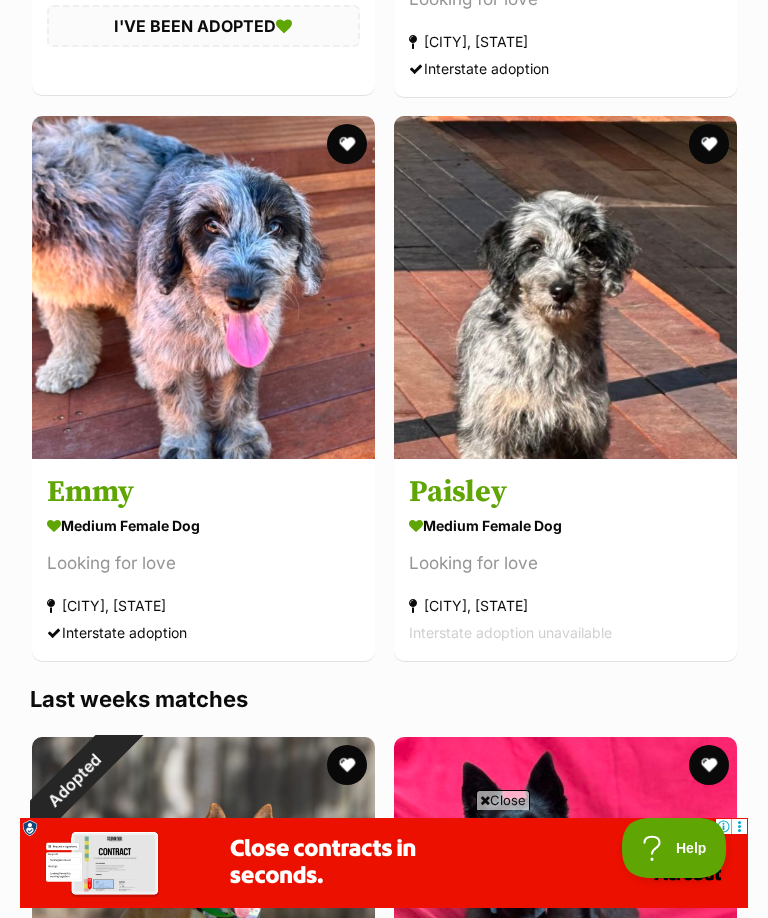 click at bounding box center [203, 287] 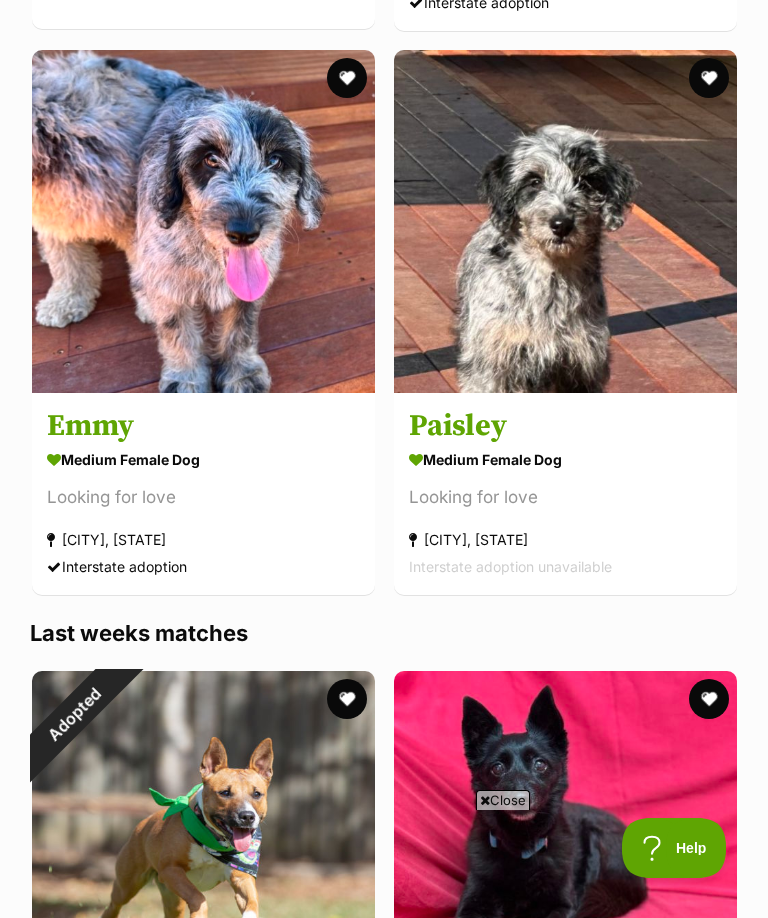 scroll, scrollTop: 0, scrollLeft: 0, axis: both 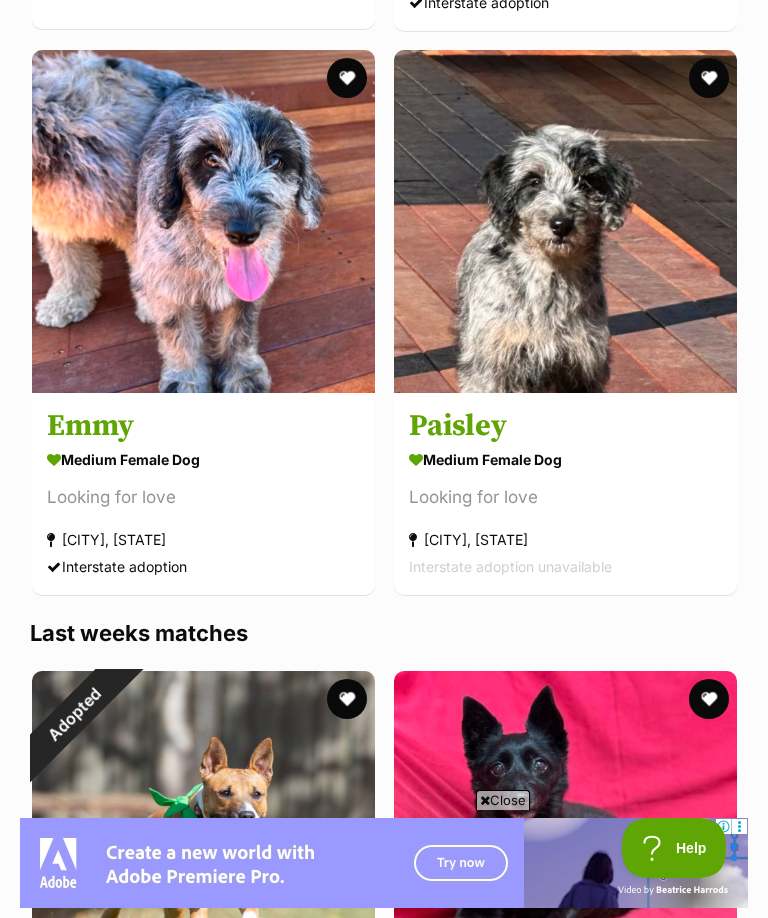 click at bounding box center (708, 78) 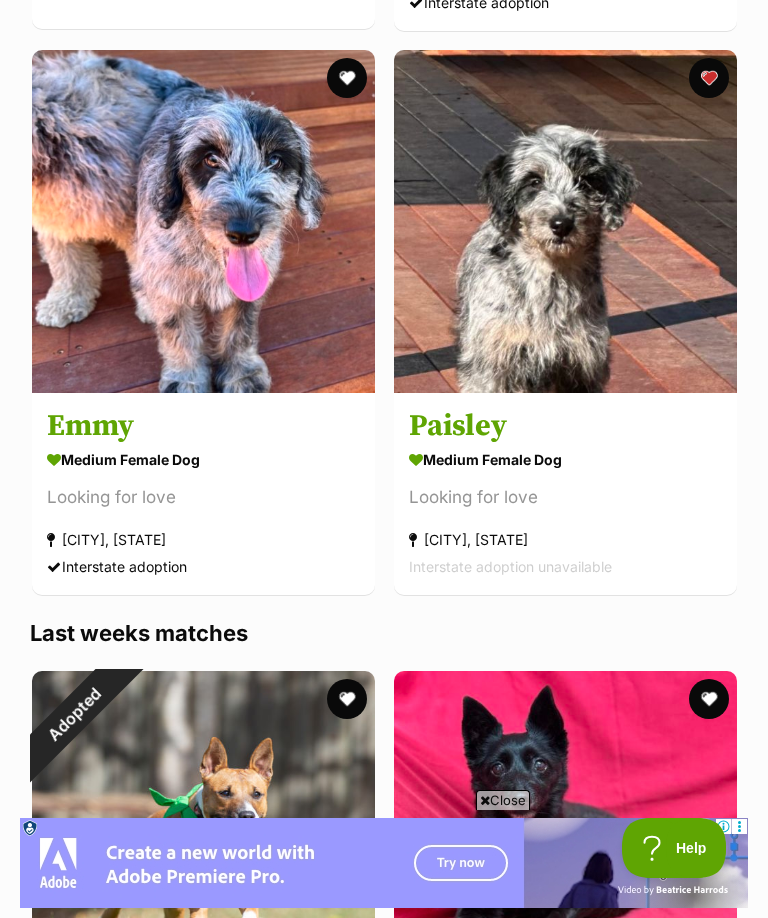 click at bounding box center (347, 78) 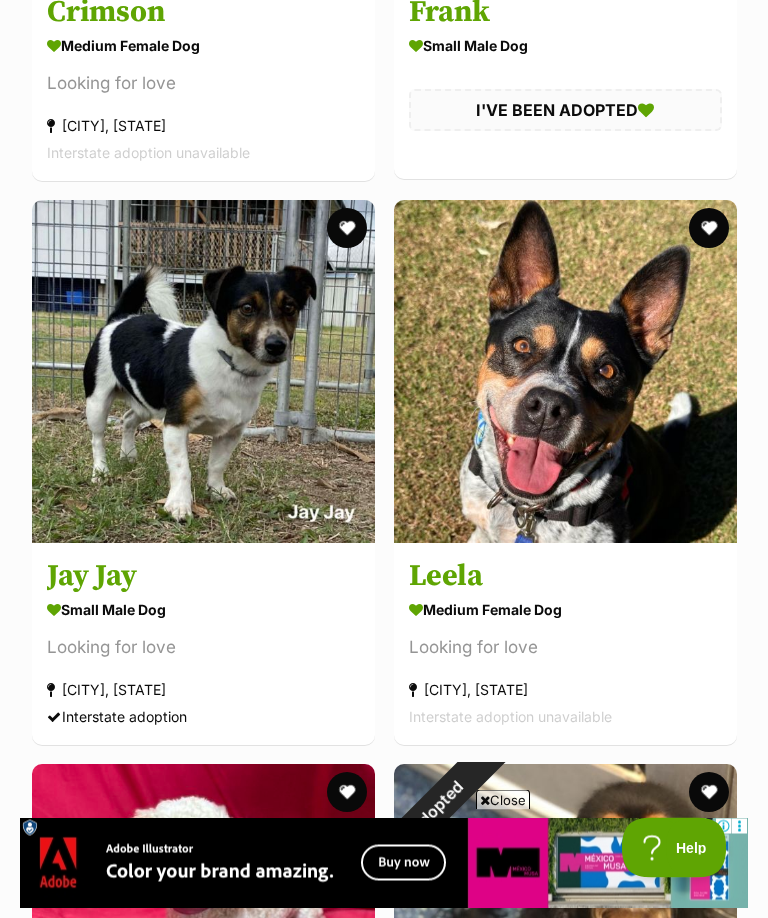 scroll, scrollTop: 16682, scrollLeft: 0, axis: vertical 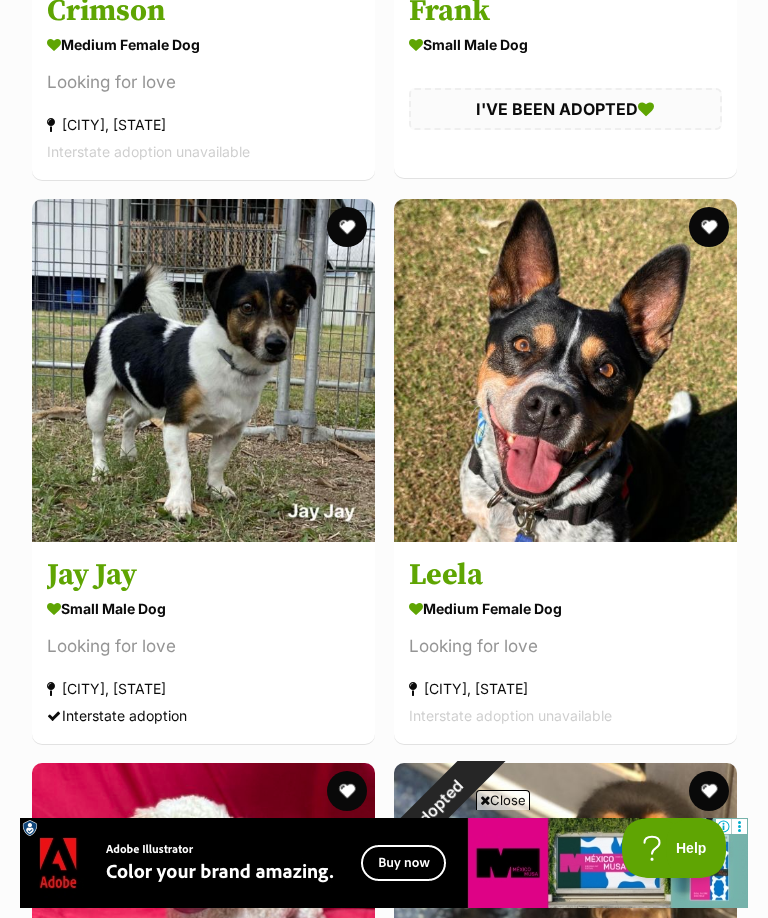click at bounding box center (203, 370) 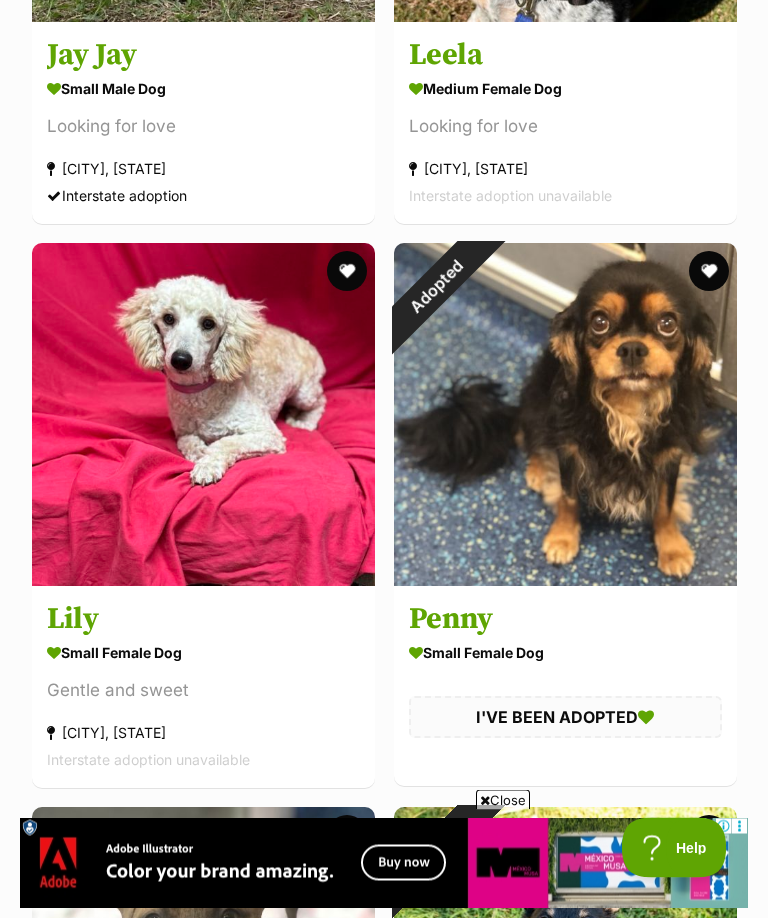 scroll, scrollTop: 17204, scrollLeft: 0, axis: vertical 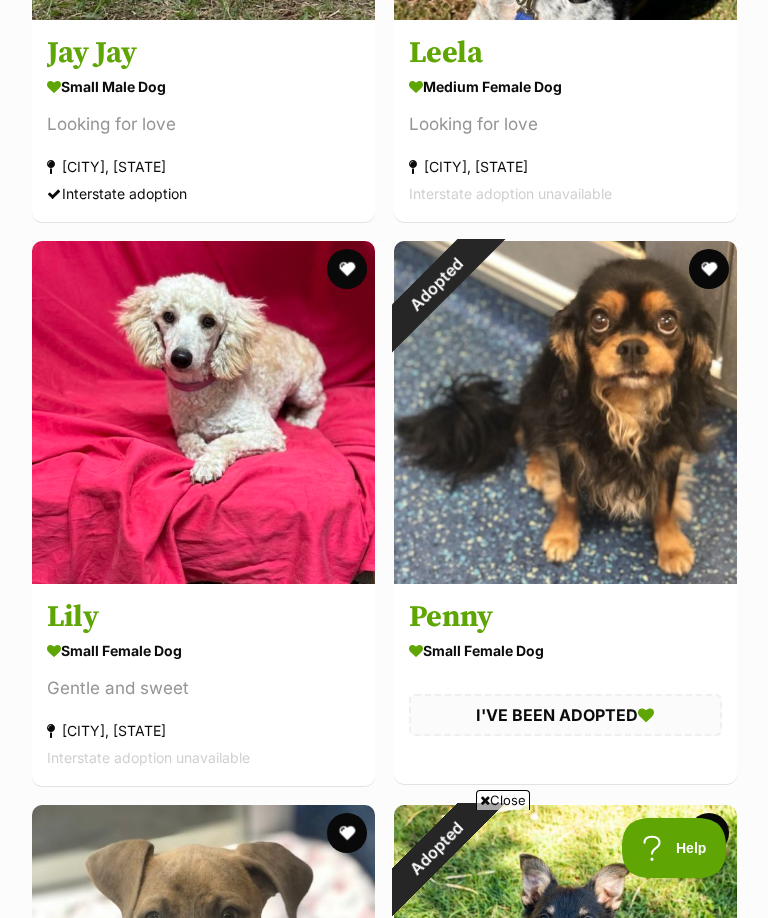 click at bounding box center (203, 412) 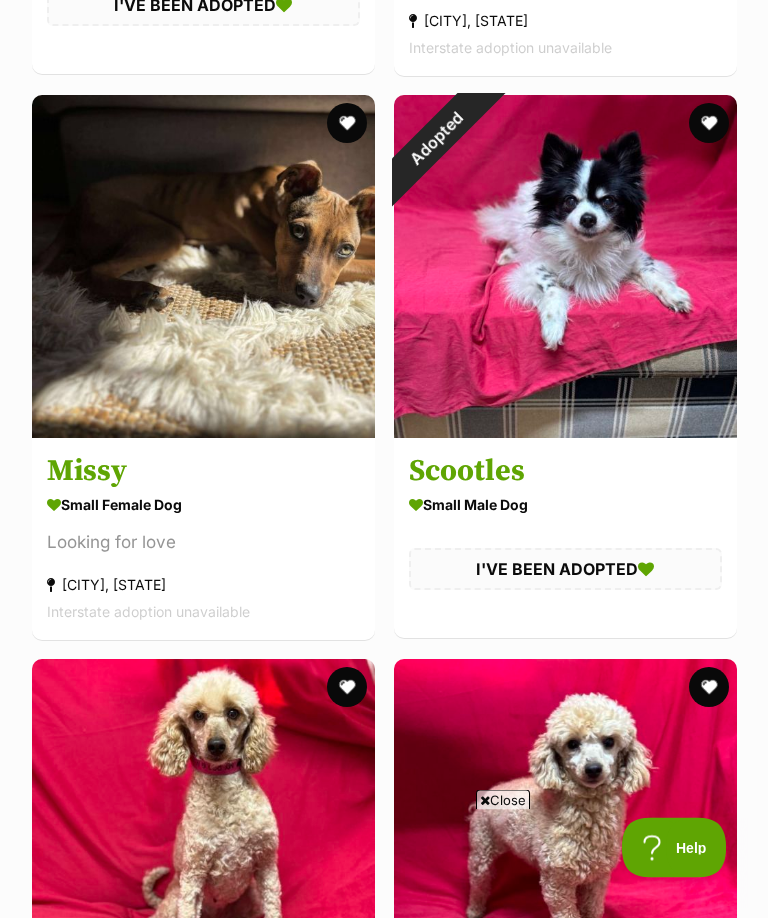 scroll, scrollTop: 19042, scrollLeft: 0, axis: vertical 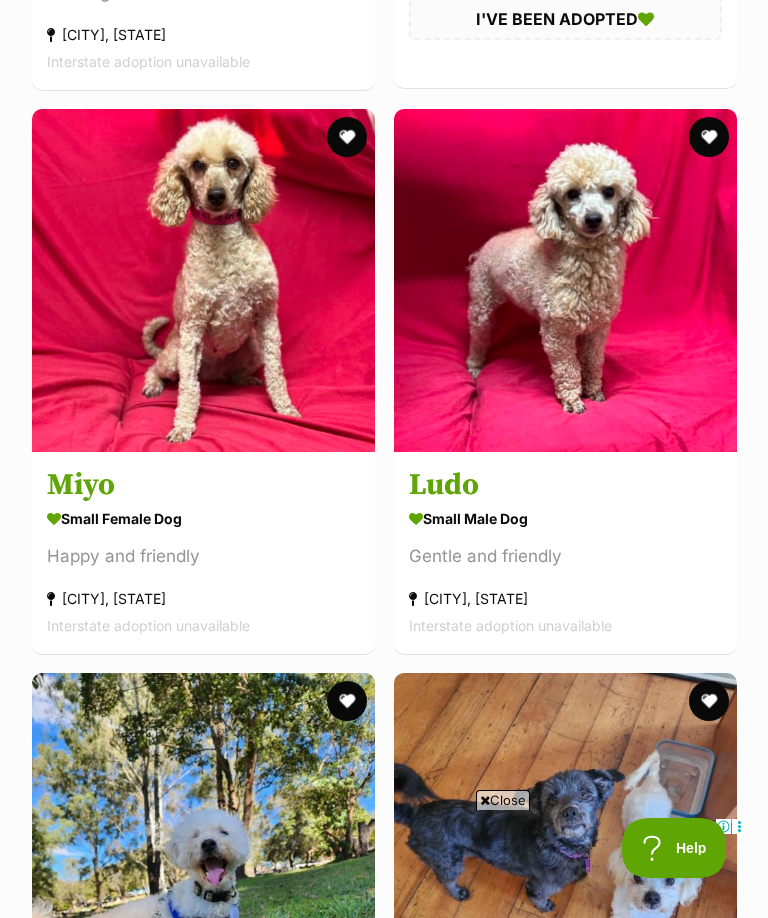 click at bounding box center (203, 280) 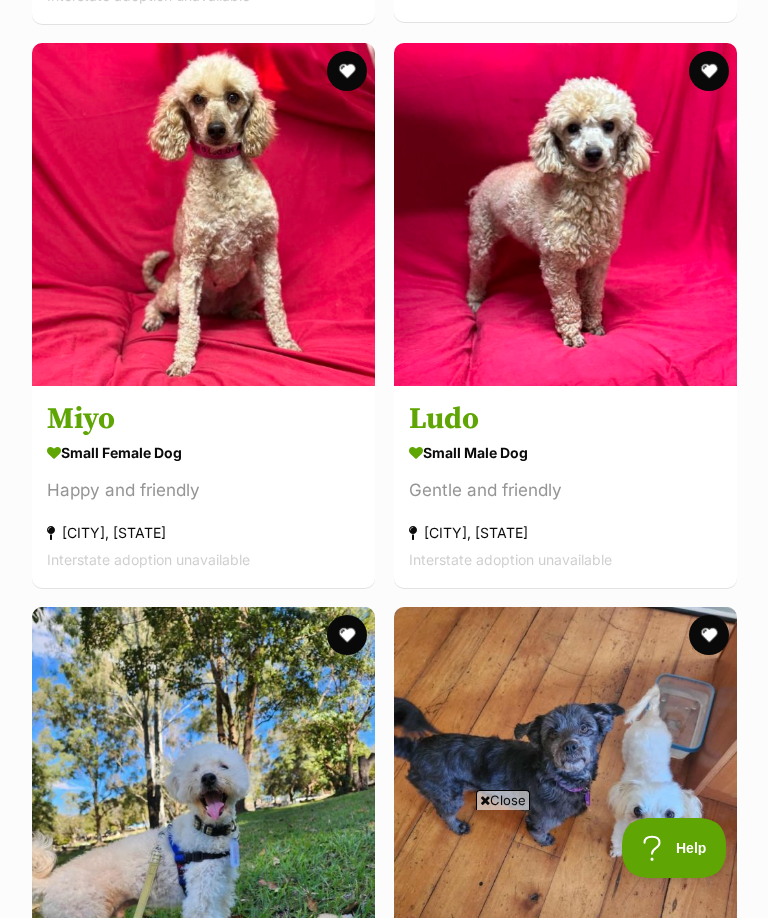 scroll, scrollTop: 0, scrollLeft: 0, axis: both 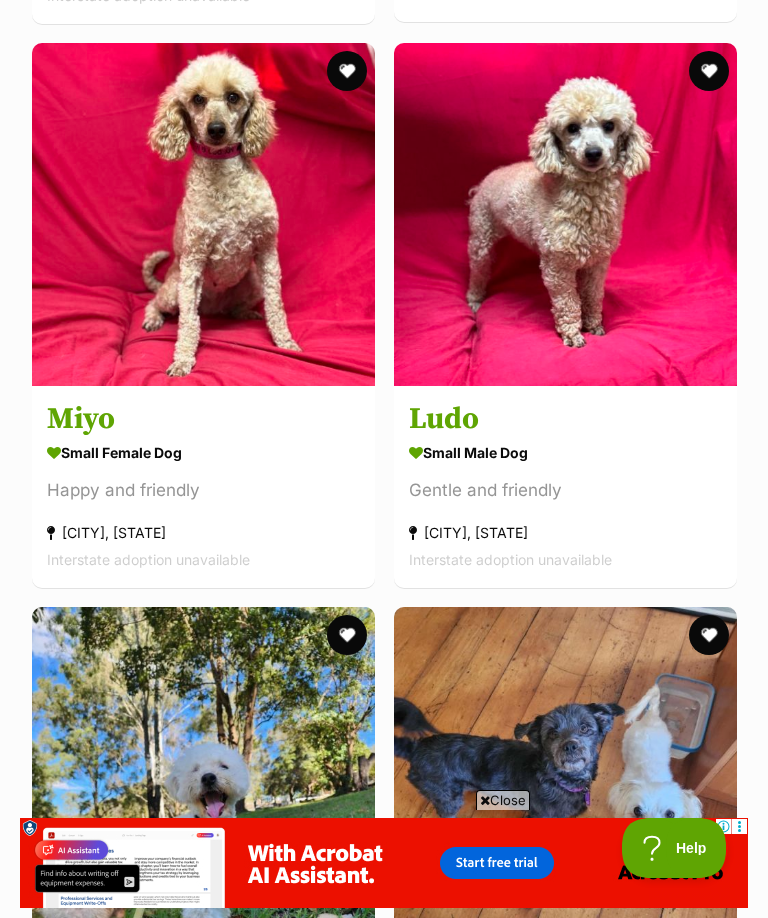 click at bounding box center (347, 71) 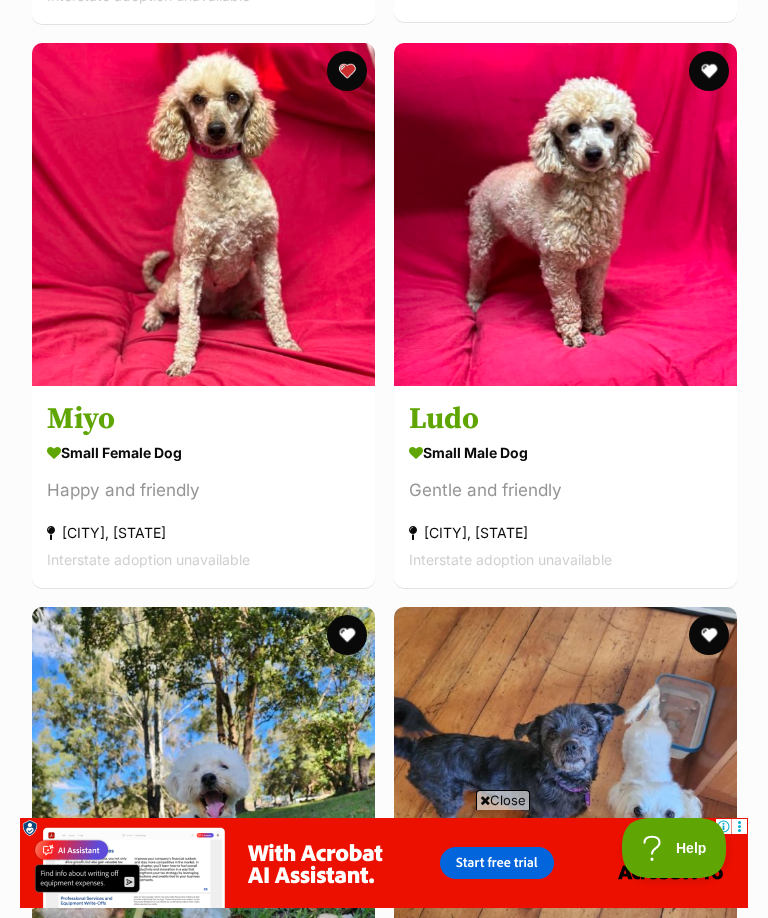 click at bounding box center (708, 71) 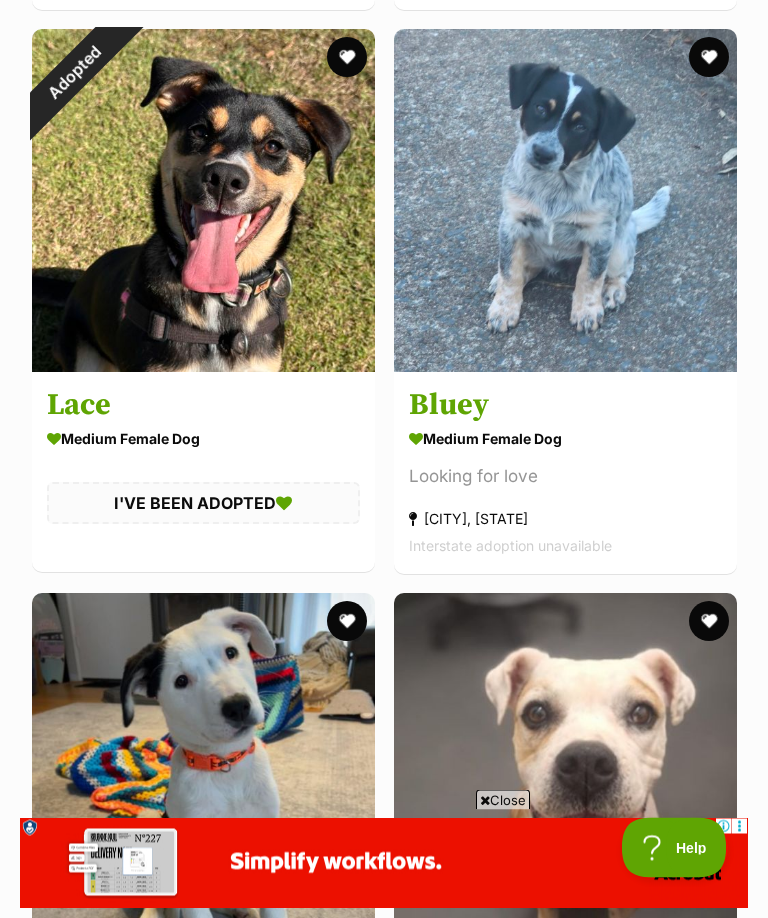 scroll, scrollTop: 0, scrollLeft: 0, axis: both 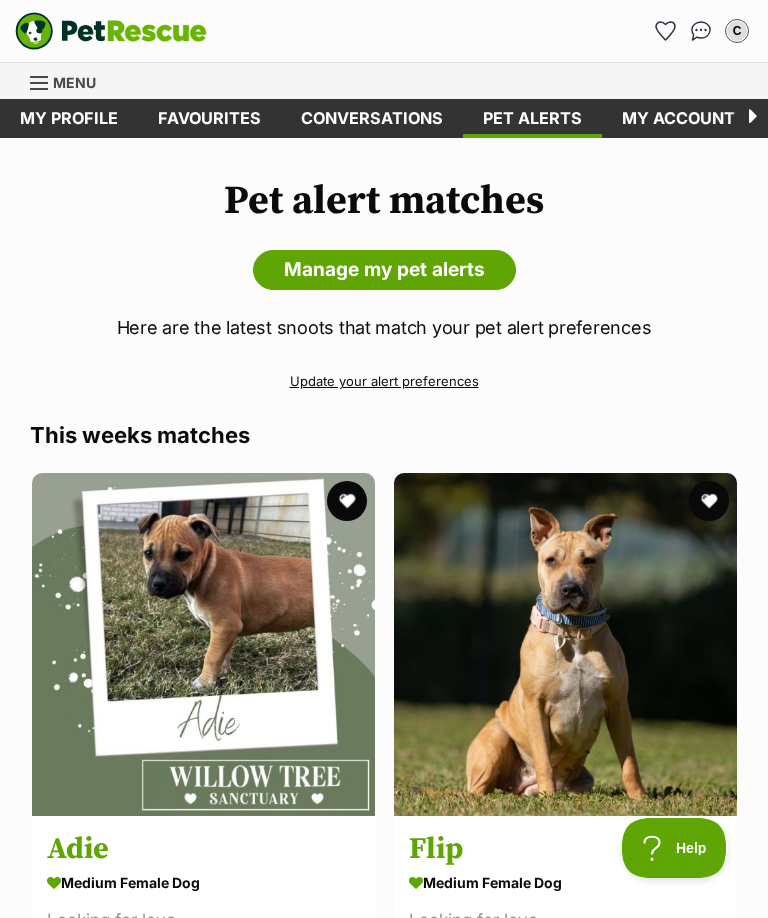 click on "Favourites" at bounding box center (209, 118) 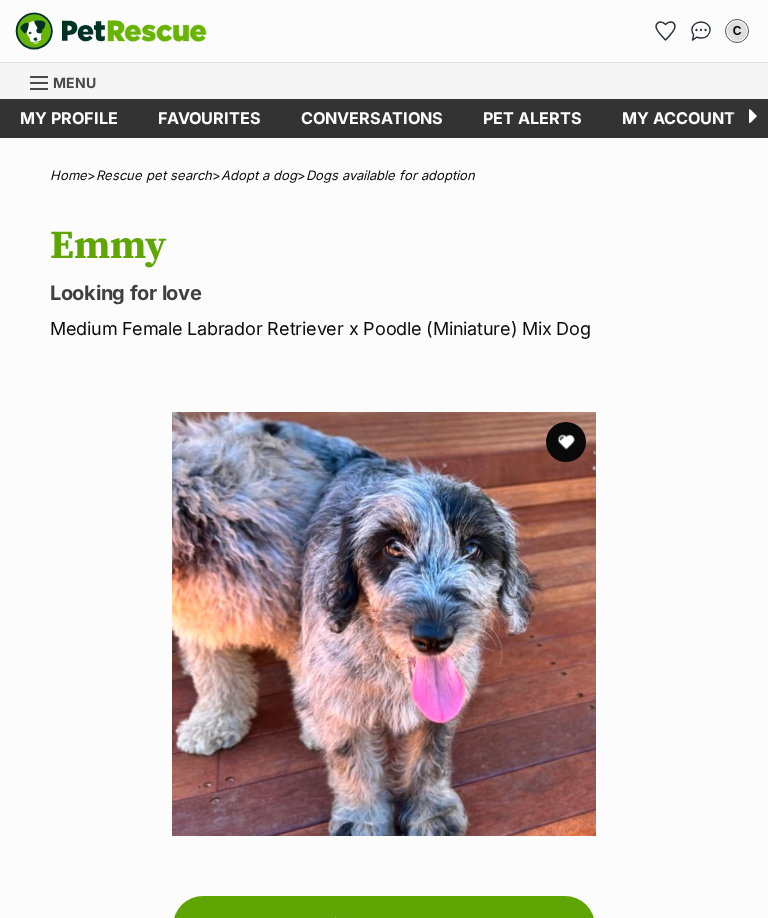 scroll, scrollTop: 0, scrollLeft: 0, axis: both 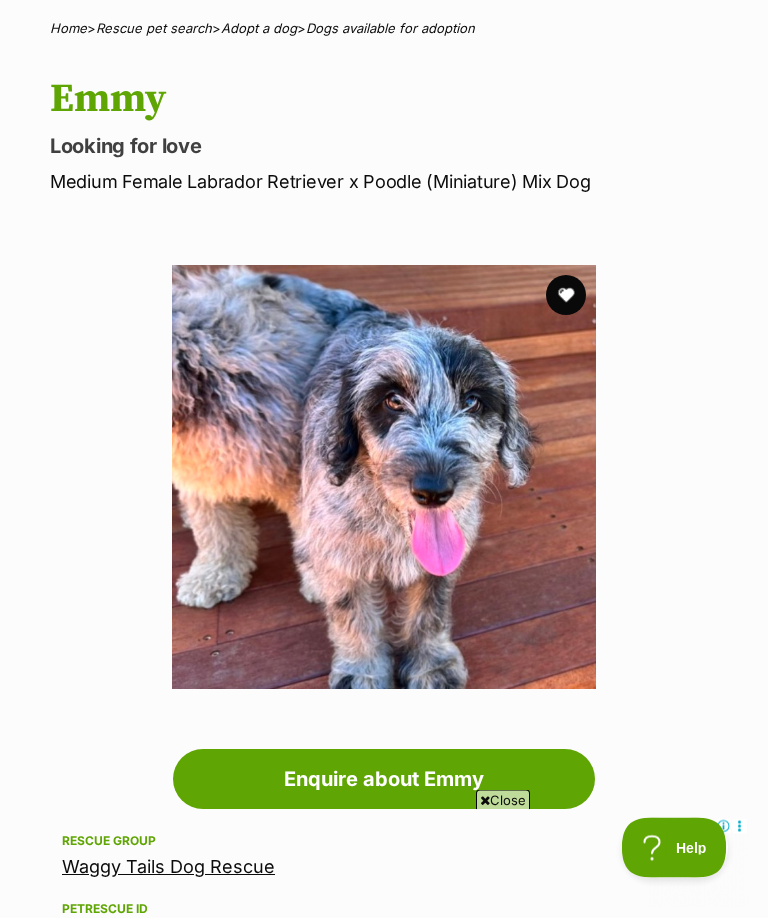 click at bounding box center (566, 296) 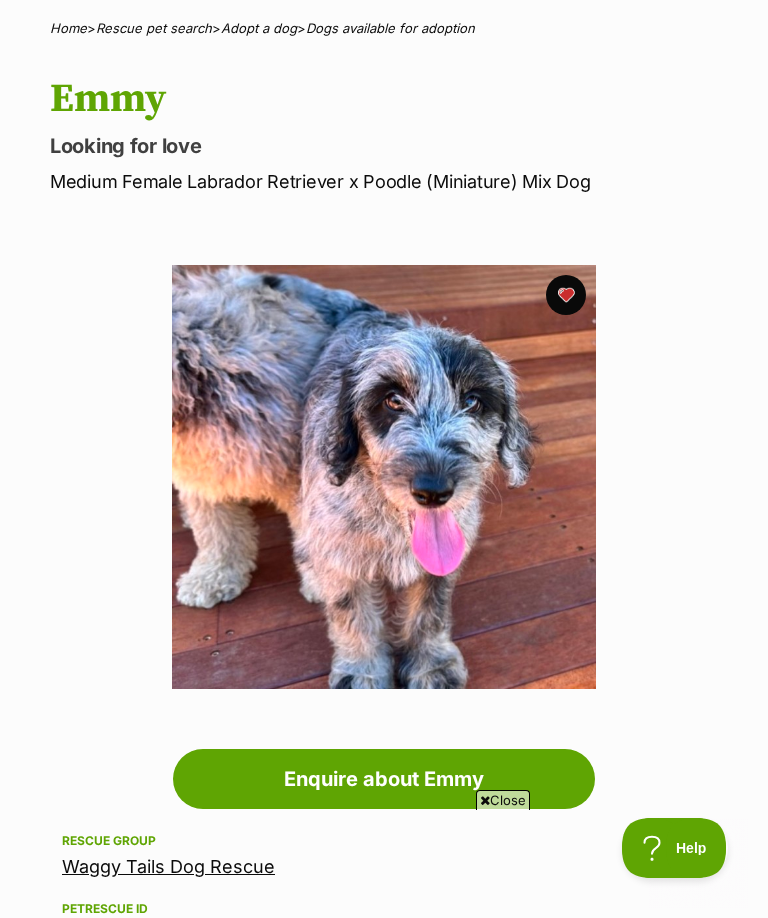 scroll, scrollTop: 0, scrollLeft: 0, axis: both 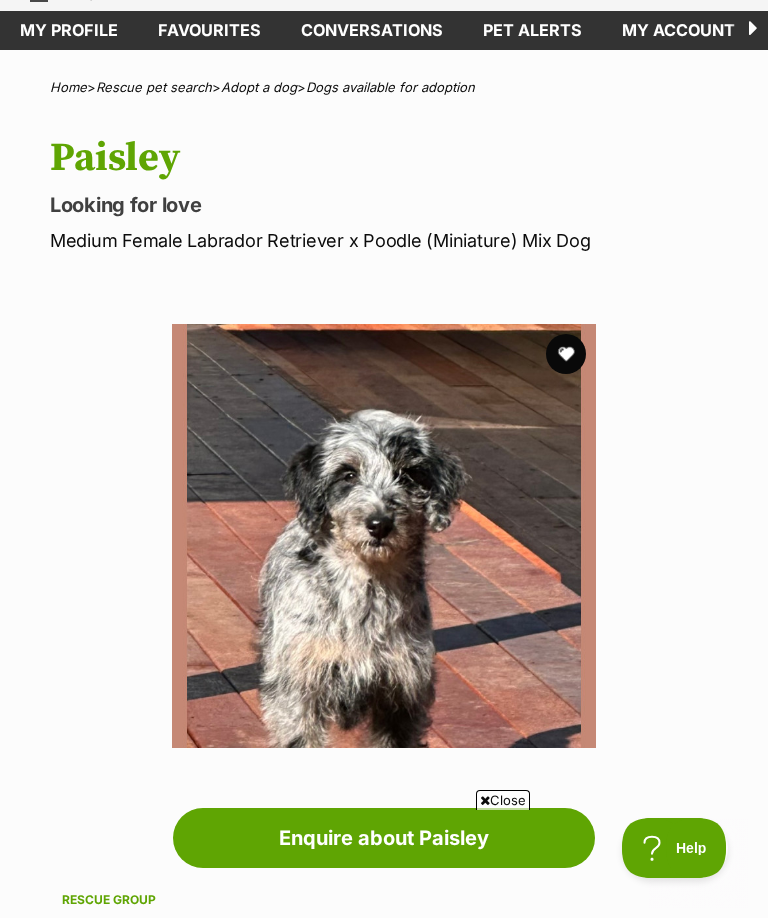 click at bounding box center [566, 354] 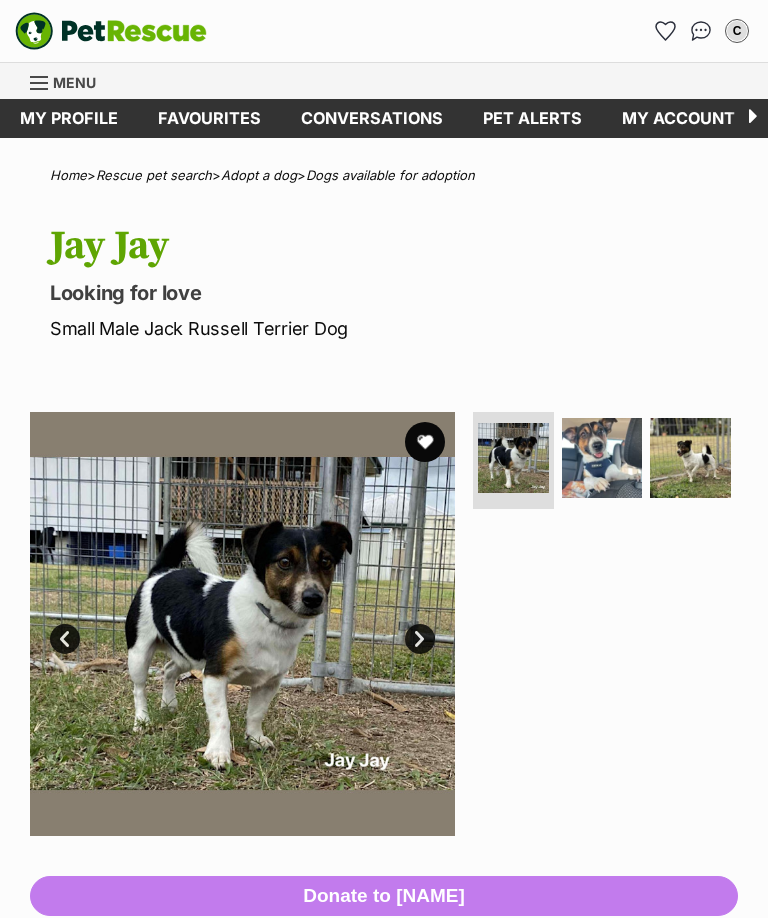 scroll, scrollTop: 0, scrollLeft: 0, axis: both 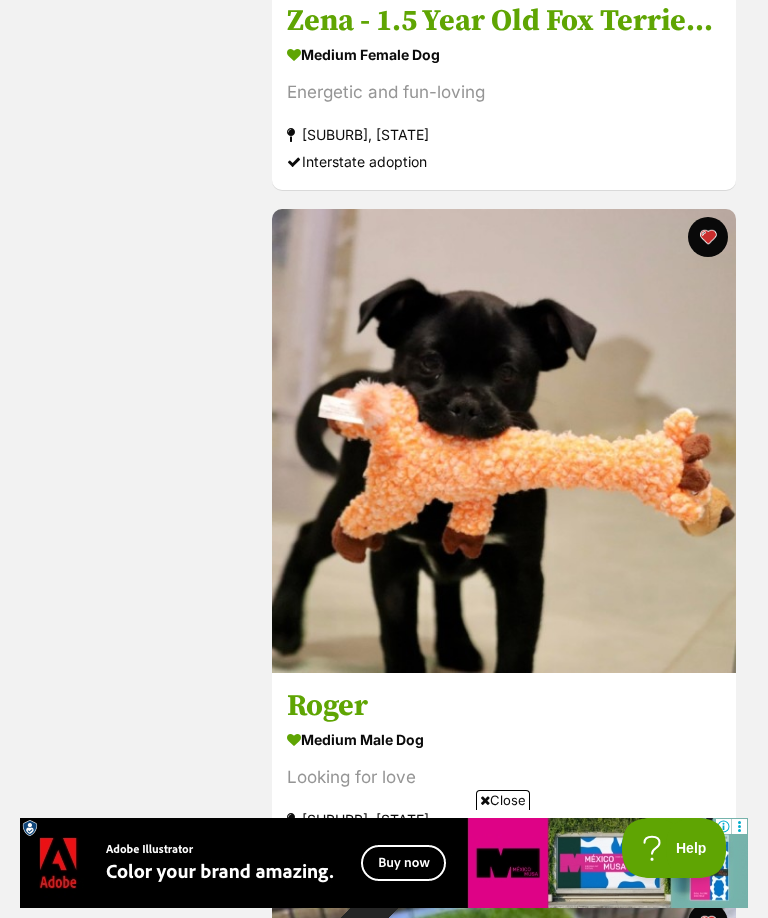 click at bounding box center [504, 441] 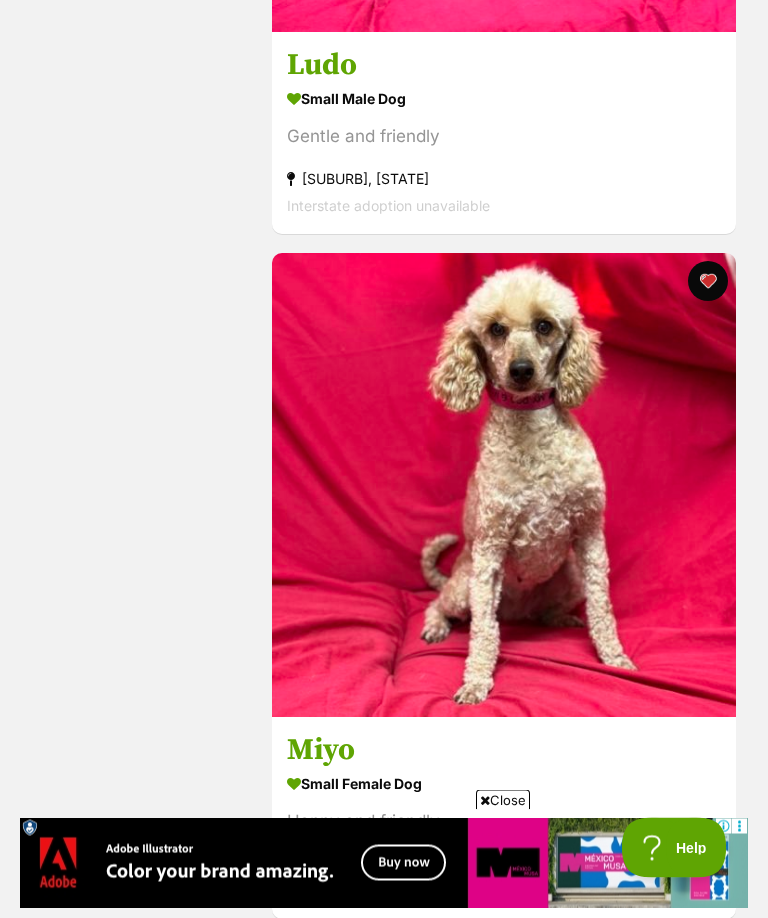 scroll, scrollTop: 871, scrollLeft: 0, axis: vertical 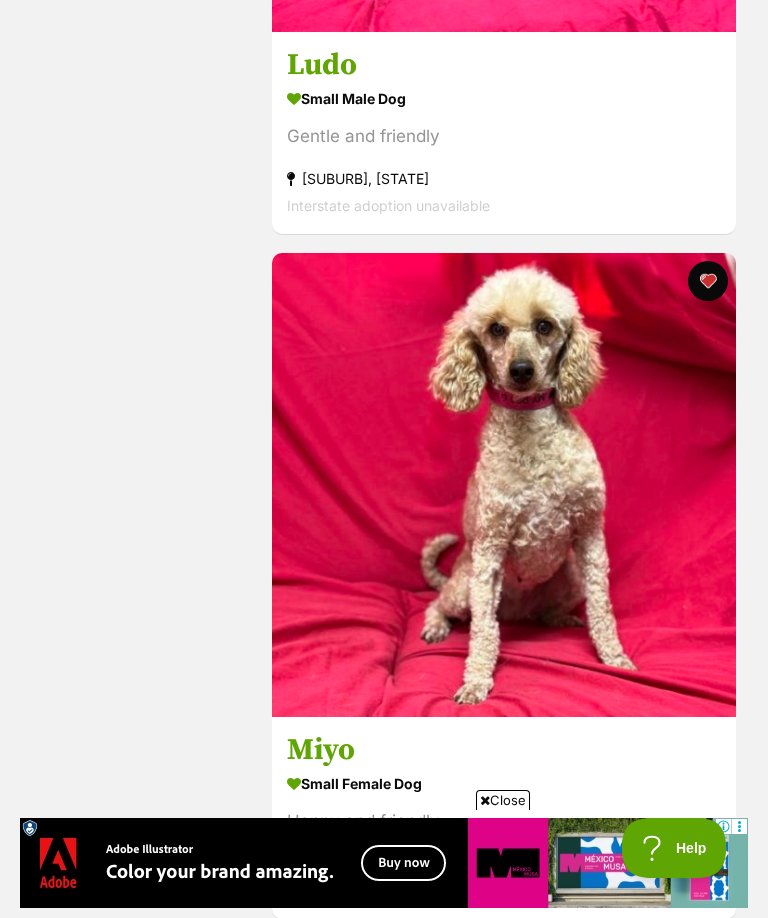 click at bounding box center [504, 485] 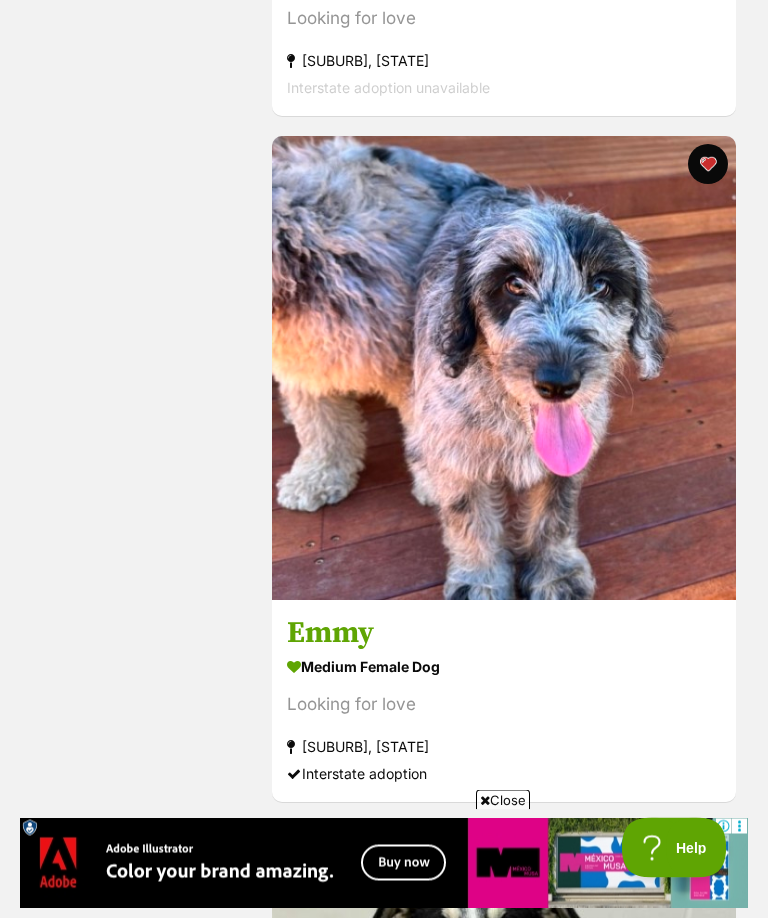 scroll, scrollTop: 2359, scrollLeft: 0, axis: vertical 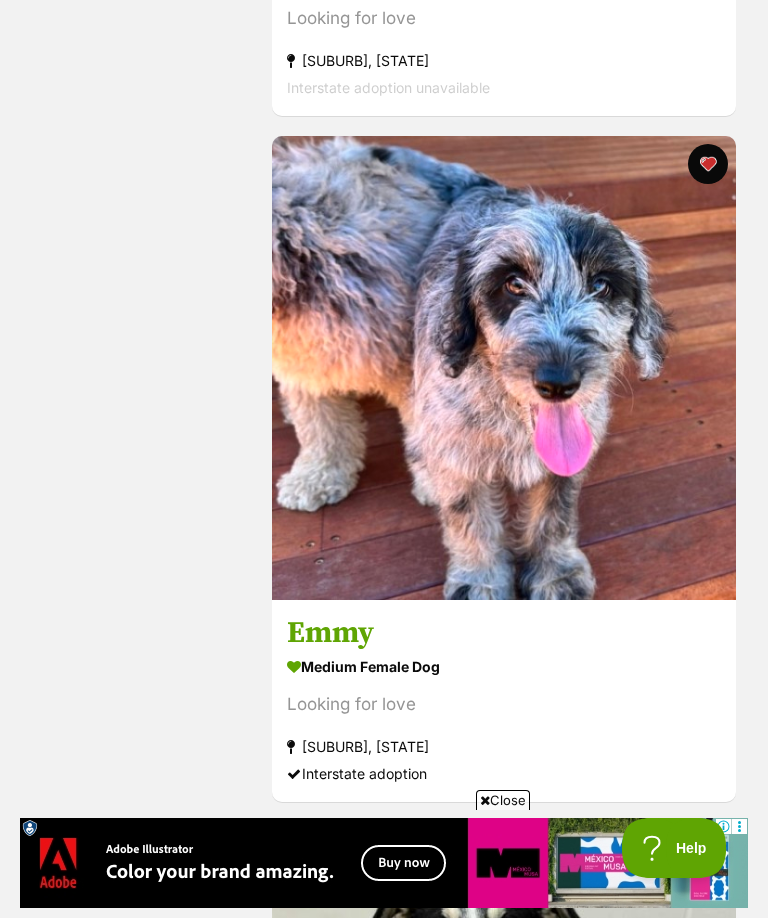 click at bounding box center (504, 368) 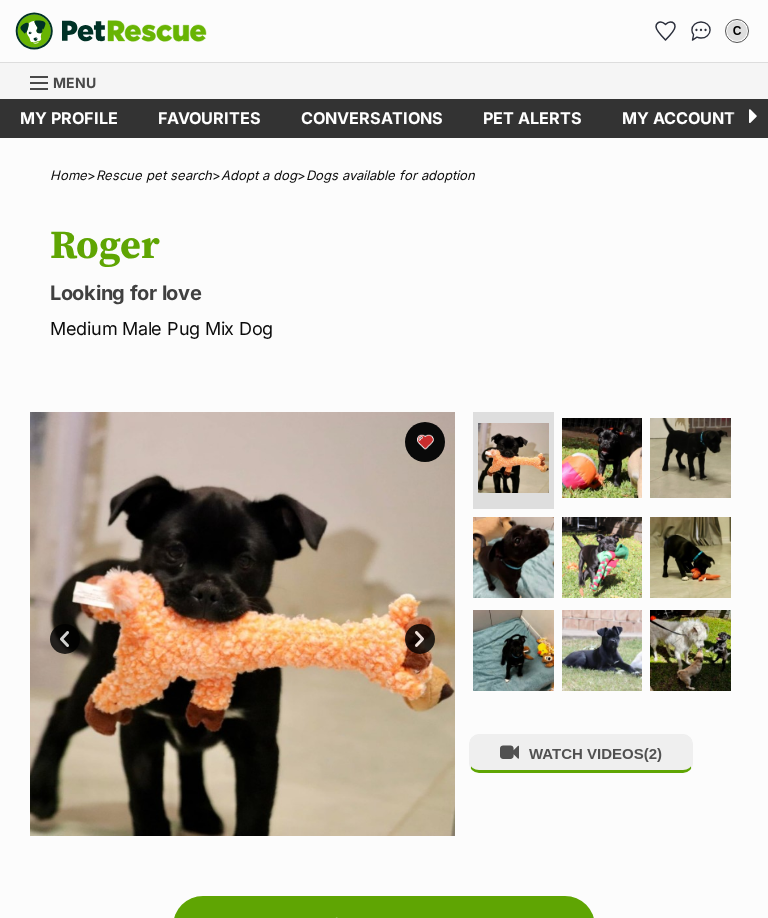 scroll, scrollTop: 0, scrollLeft: 0, axis: both 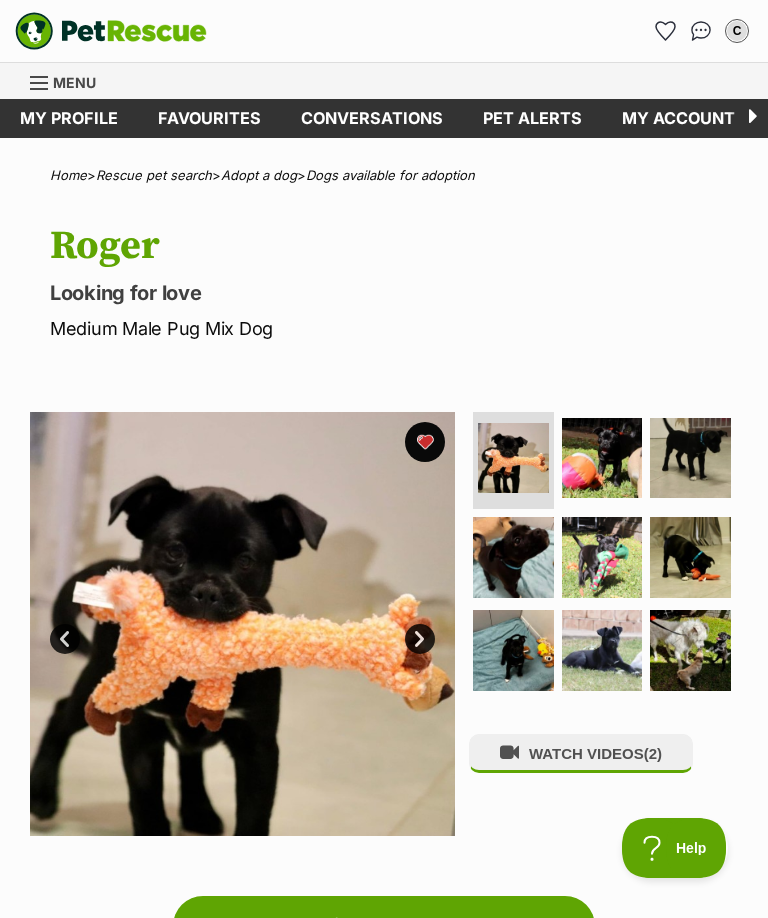 click at bounding box center [690, 650] 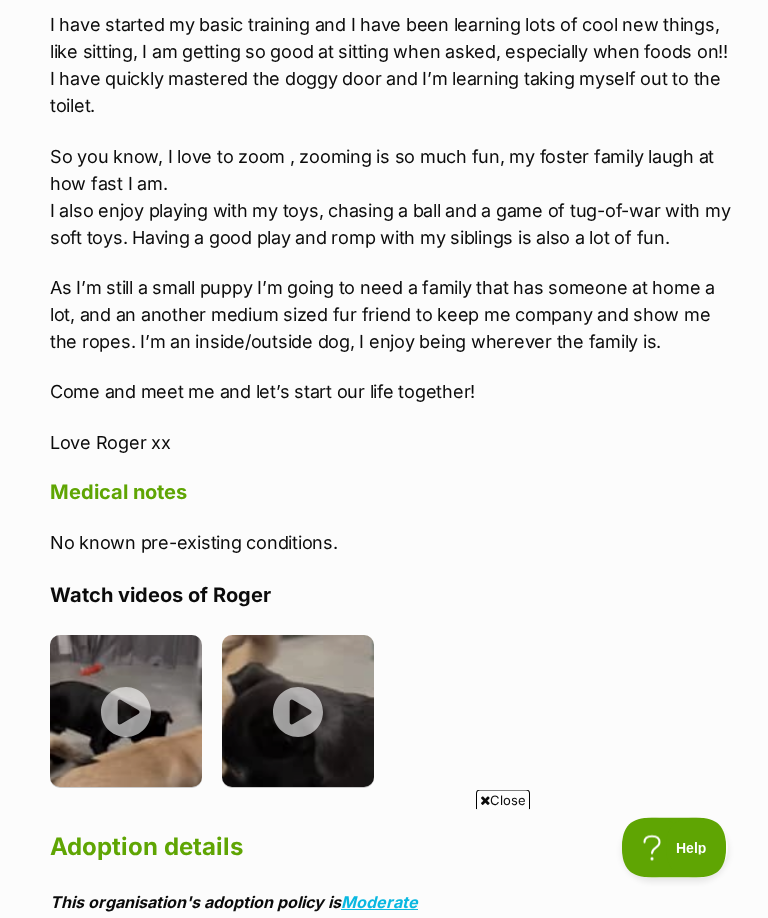 scroll, scrollTop: 2143, scrollLeft: 0, axis: vertical 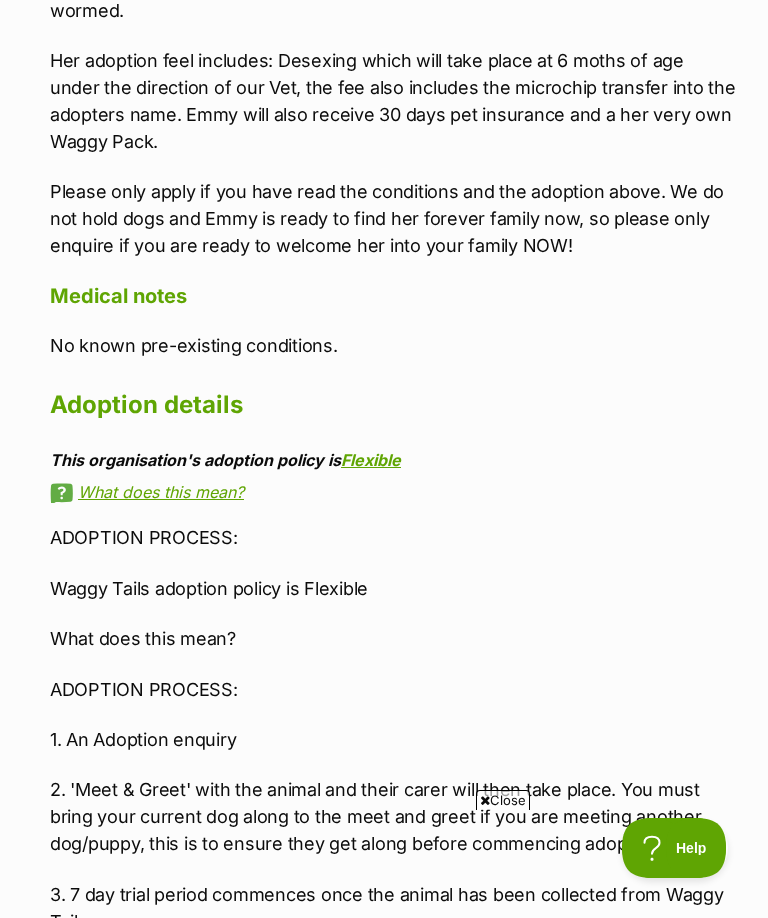 click on "What does this mean?" at bounding box center (394, 492) 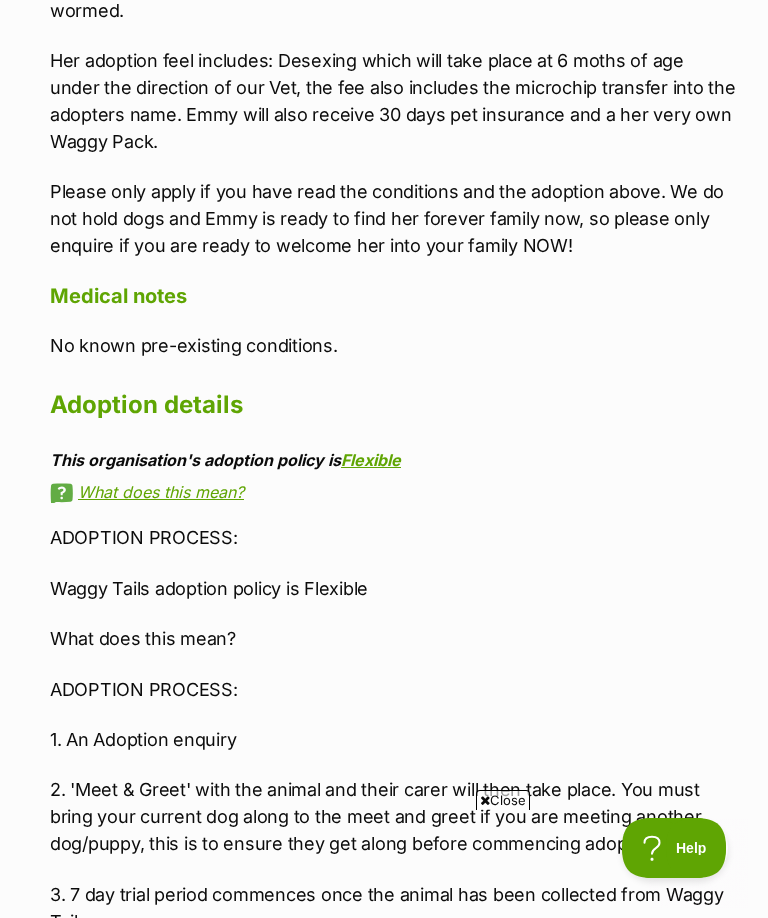 scroll, scrollTop: 0, scrollLeft: 0, axis: both 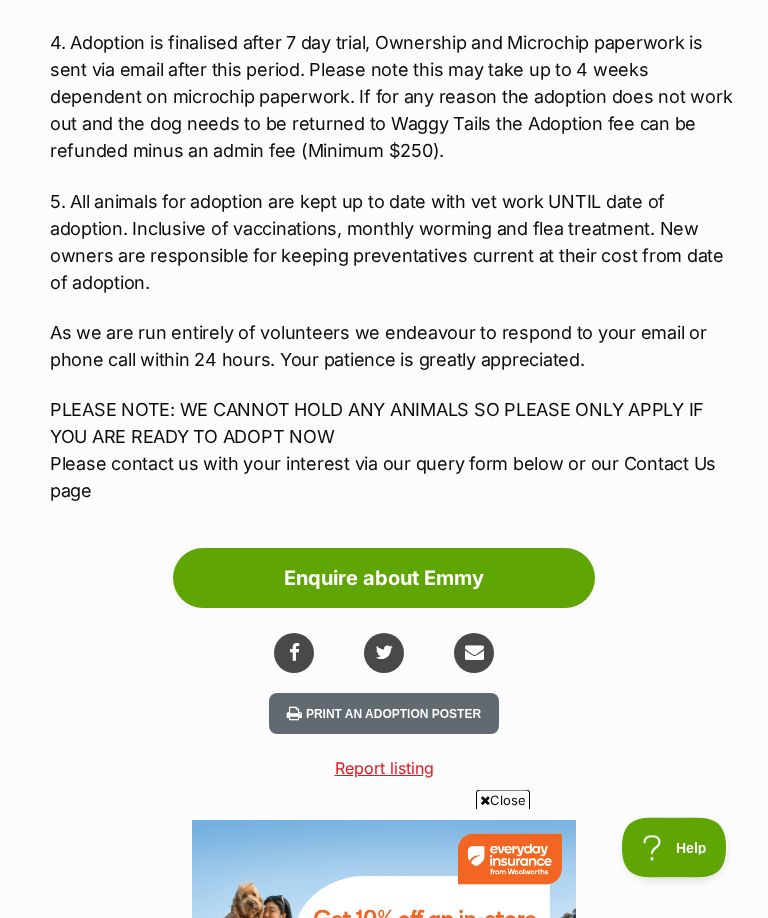 click on "Enquire about Emmy" at bounding box center (384, 579) 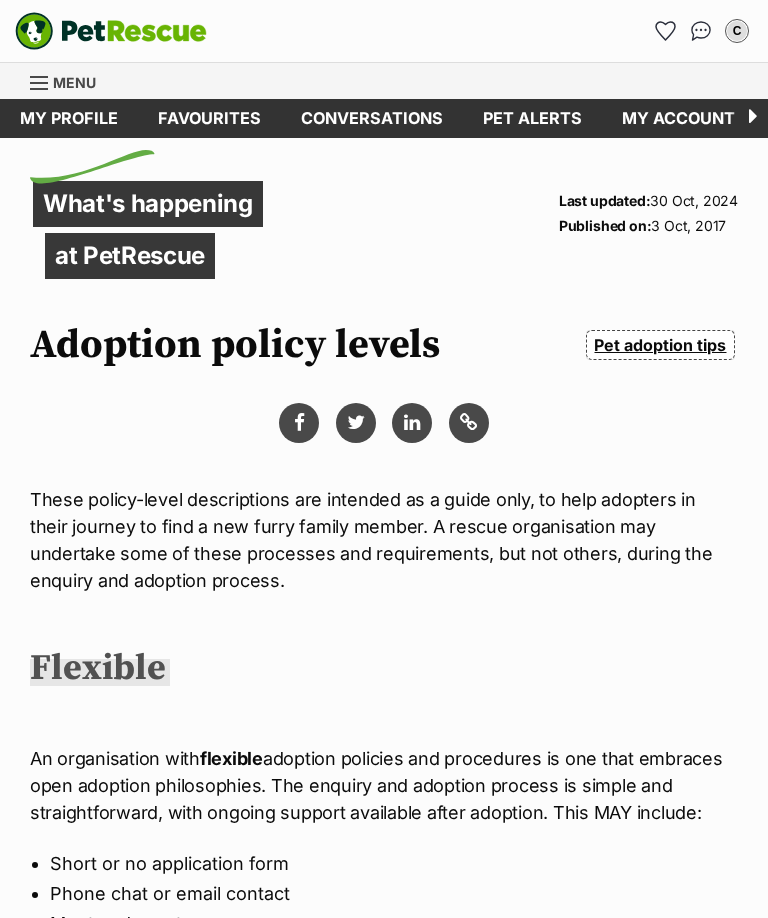 scroll, scrollTop: 0, scrollLeft: 0, axis: both 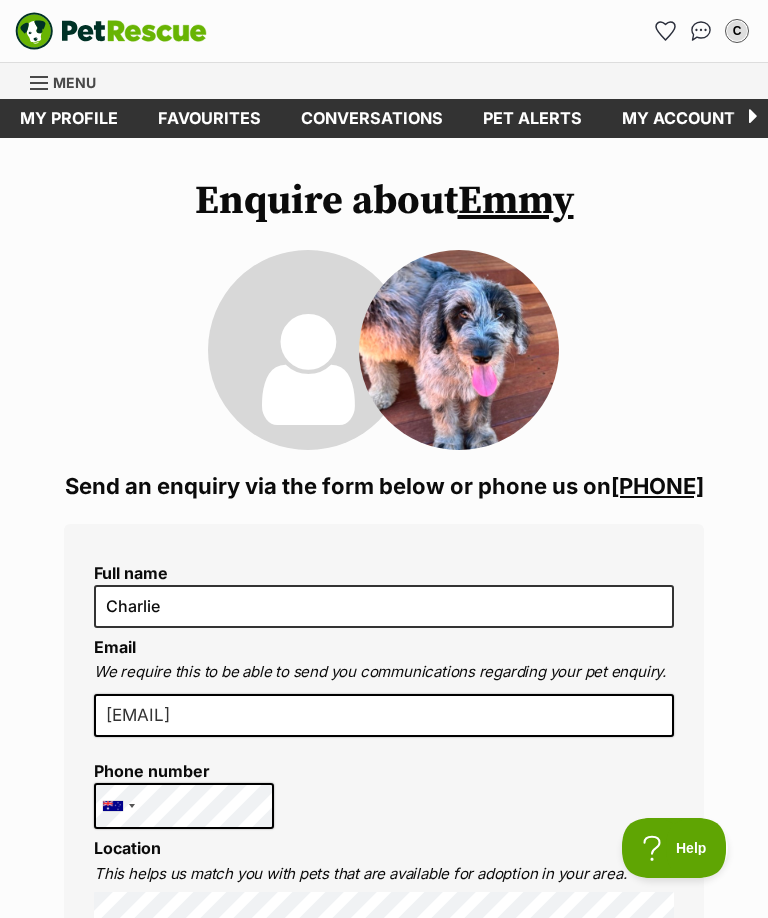 click on "04671*****" at bounding box center [657, 486] 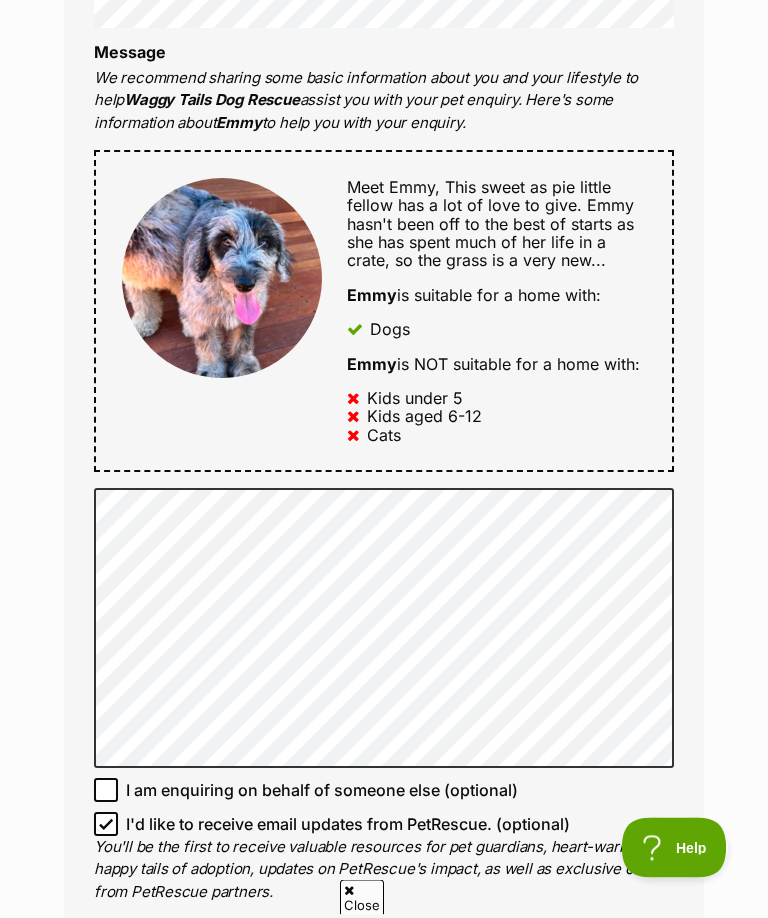 scroll, scrollTop: 910, scrollLeft: 0, axis: vertical 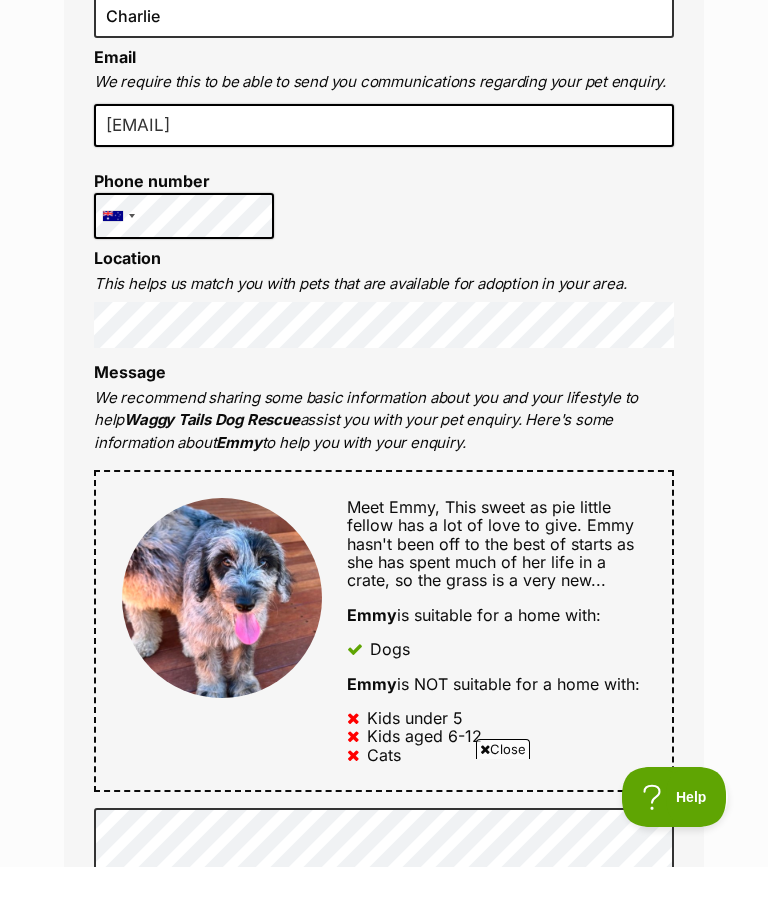 click on "Send enquiry" at bounding box center [384, 1813] 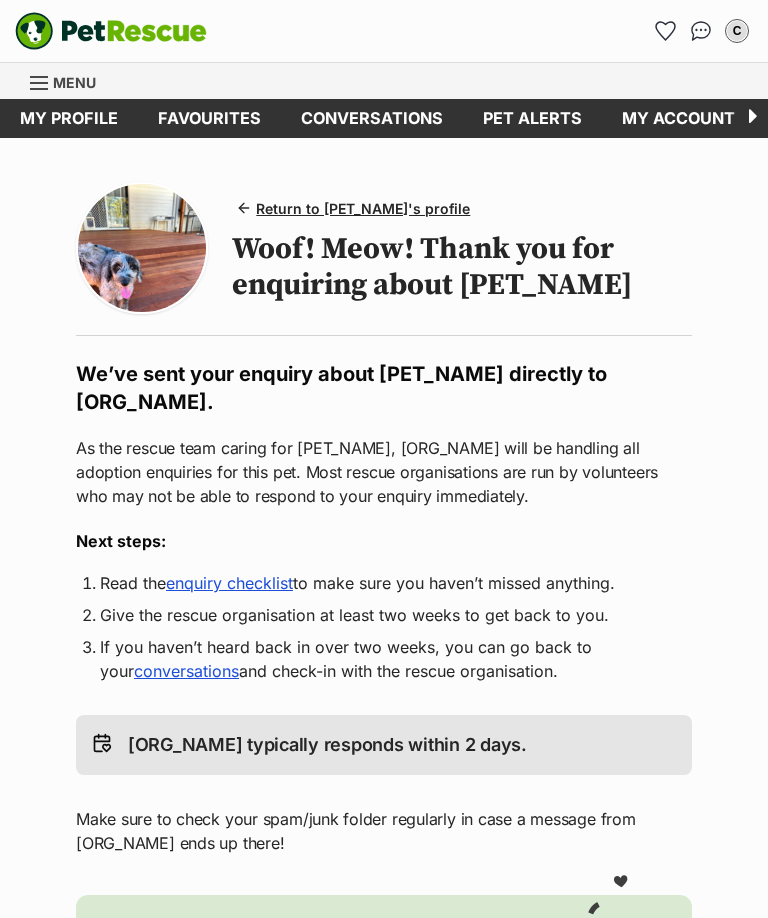 scroll, scrollTop: 0, scrollLeft: 0, axis: both 